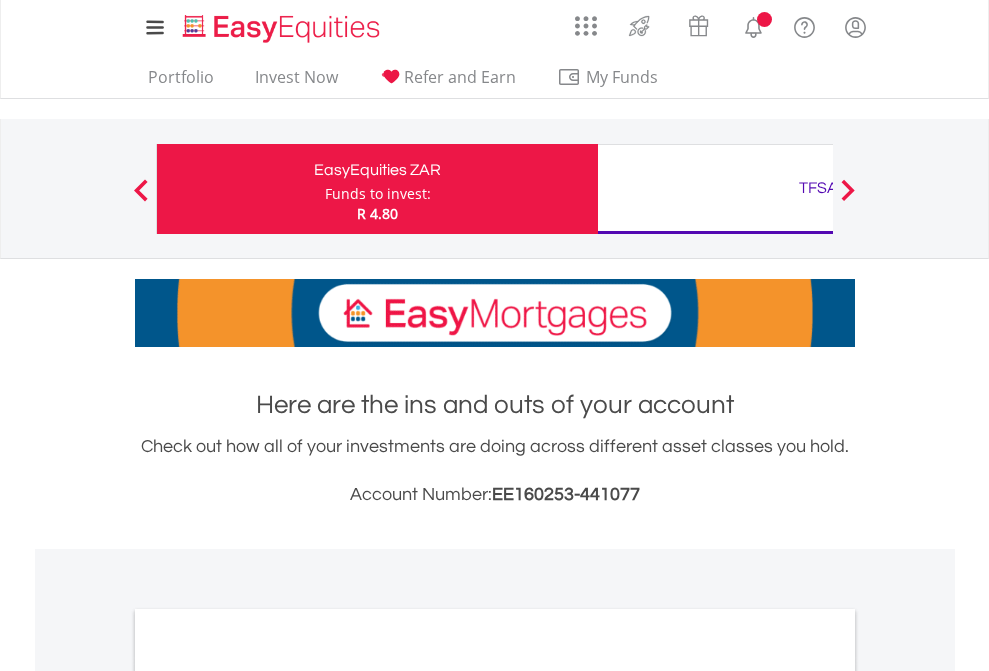 scroll, scrollTop: 0, scrollLeft: 0, axis: both 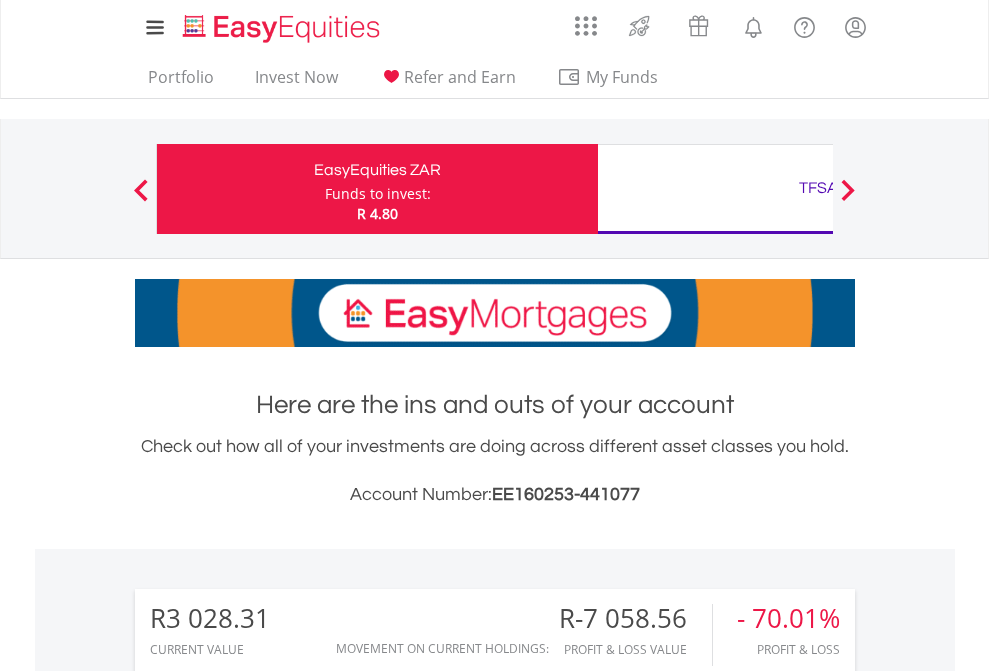 click on "Funds to invest:" at bounding box center (378, 194) 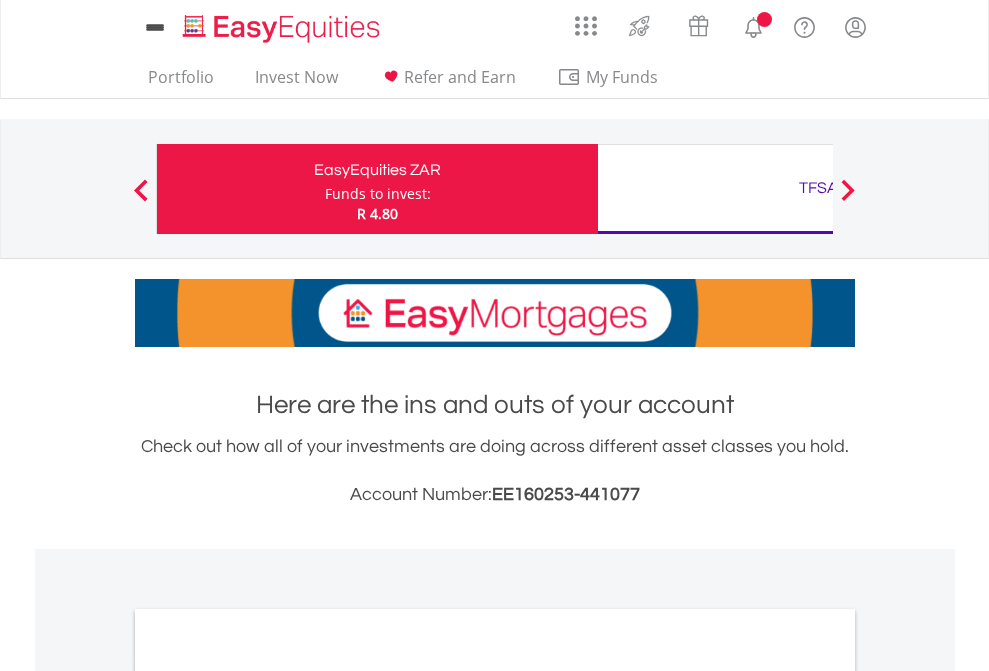 scroll, scrollTop: 0, scrollLeft: 0, axis: both 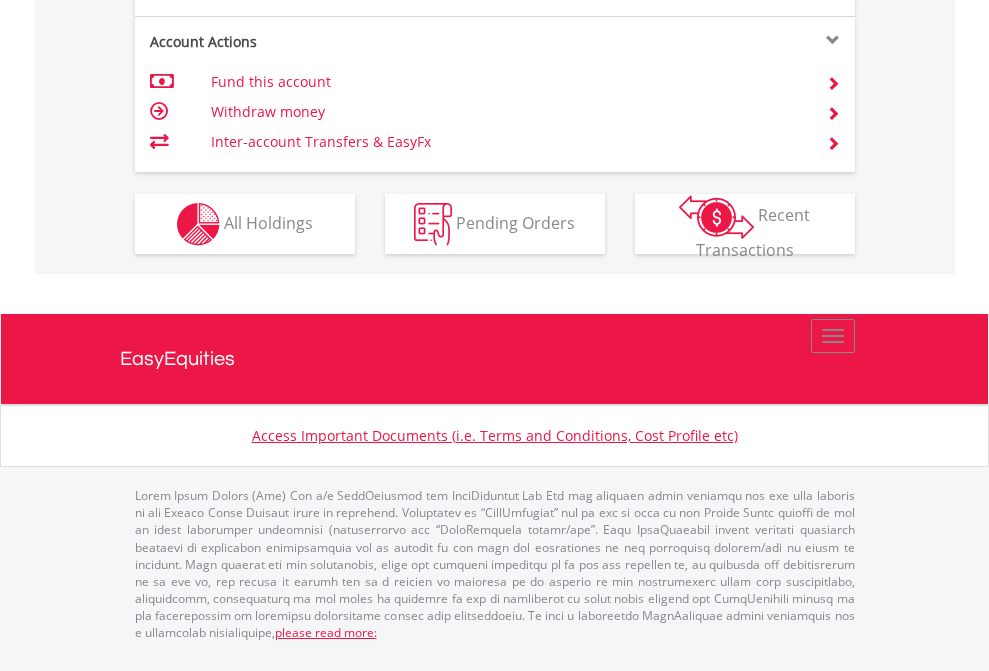 click on "Investment types" at bounding box center (706, -337) 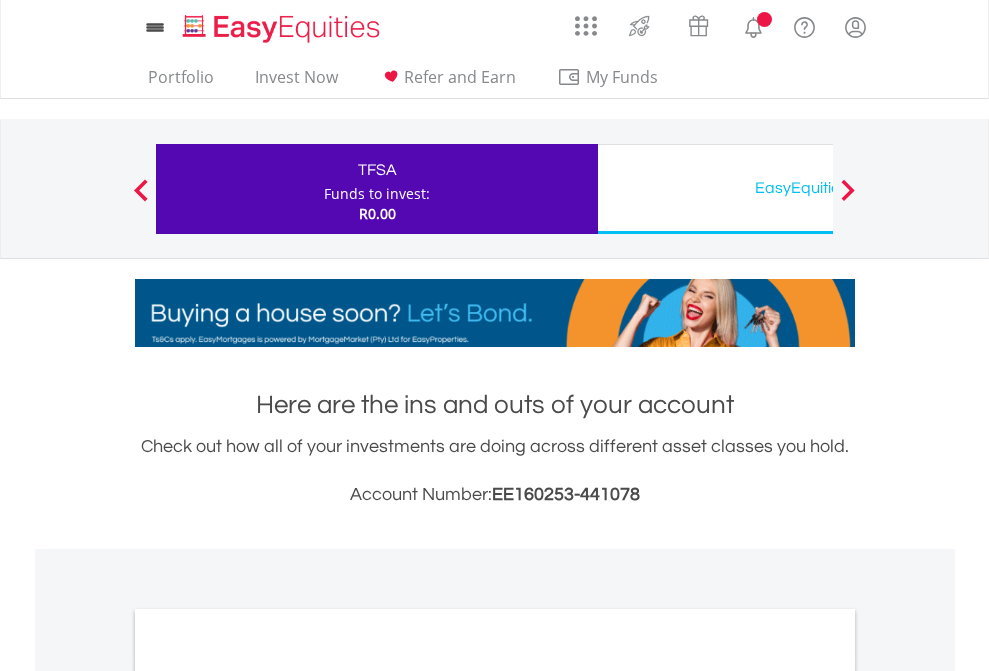 scroll, scrollTop: 0, scrollLeft: 0, axis: both 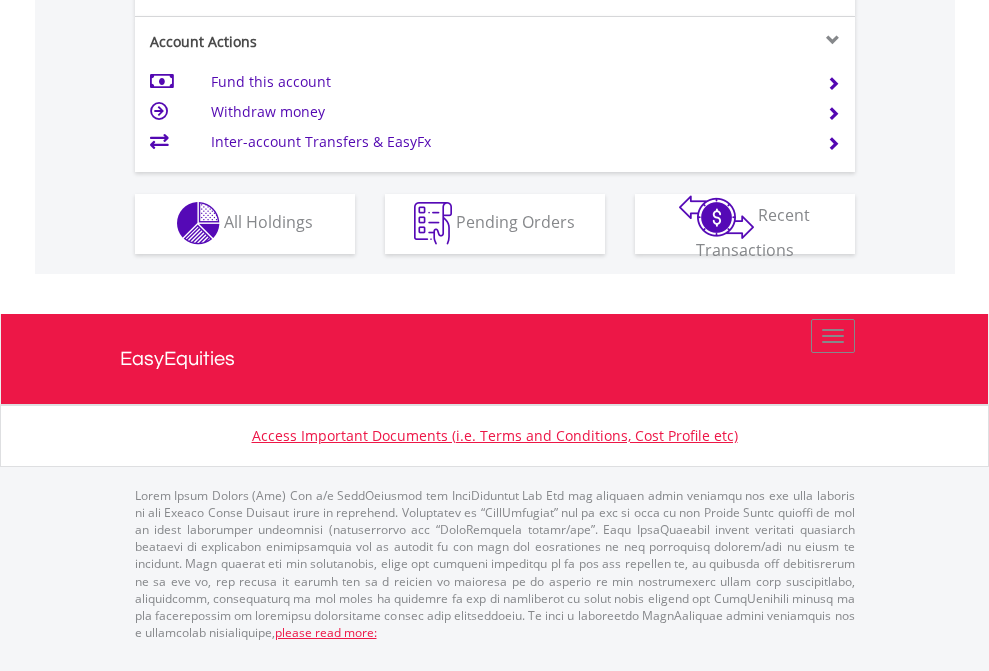 click on "Investment types" at bounding box center [706, -353] 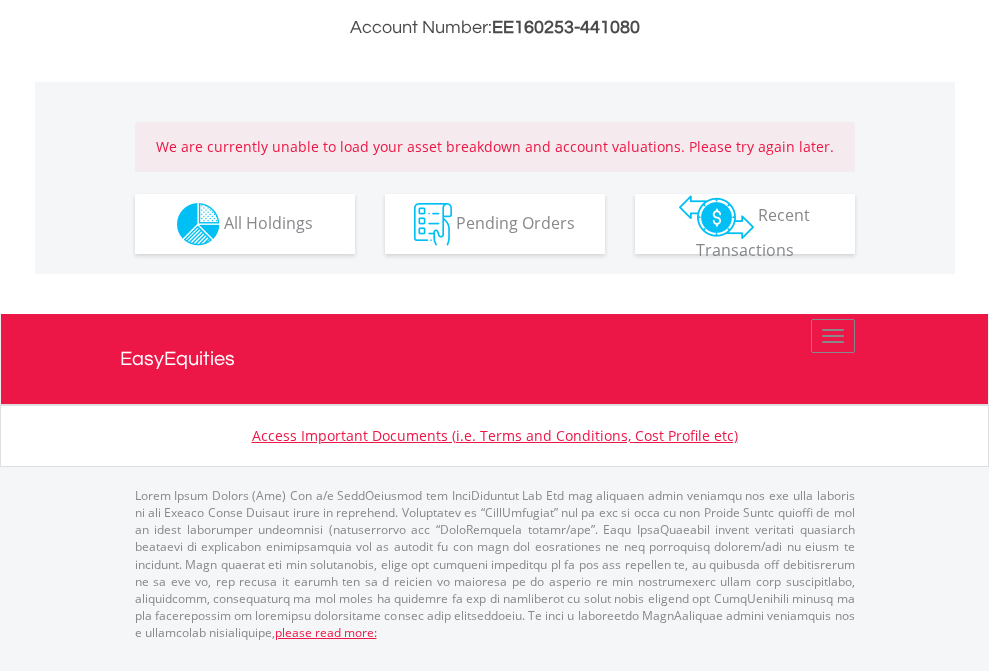 scroll, scrollTop: 1305, scrollLeft: 0, axis: vertical 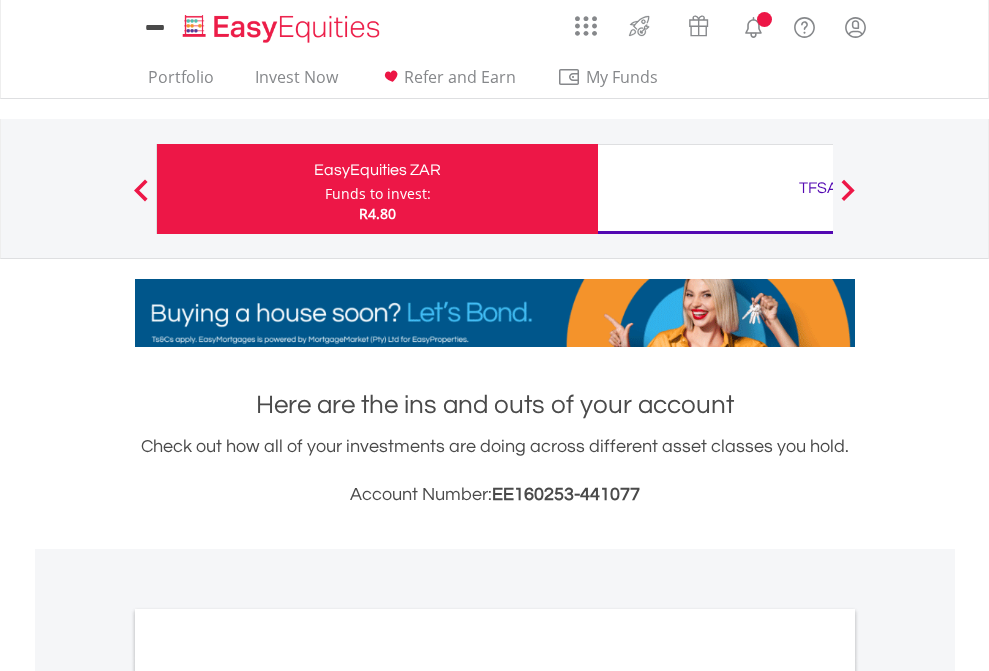 click on "All Holdings" at bounding box center (268, 1096) 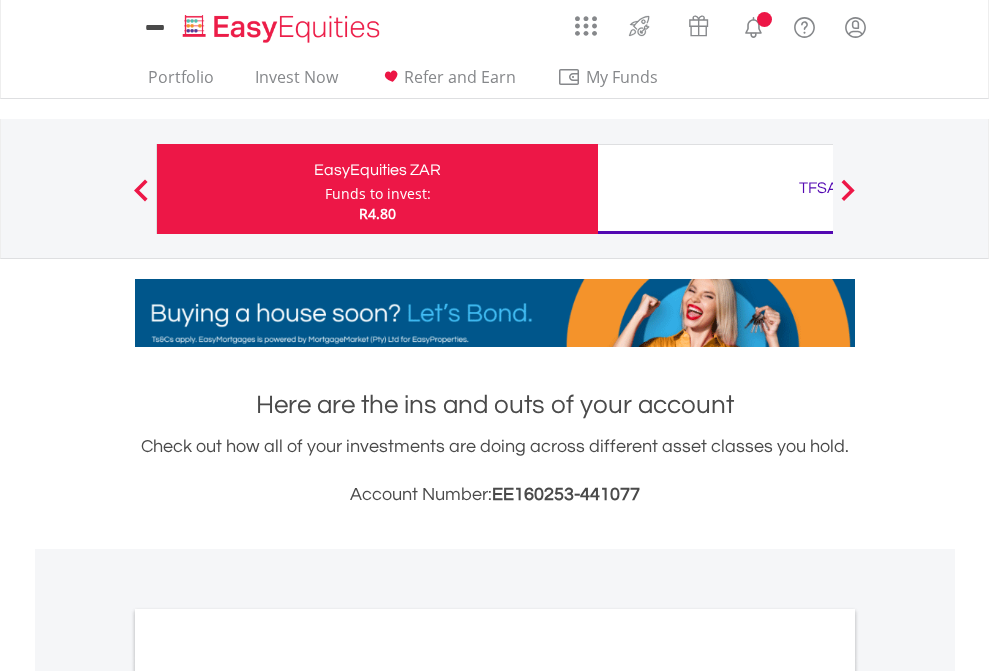 scroll, scrollTop: 1202, scrollLeft: 0, axis: vertical 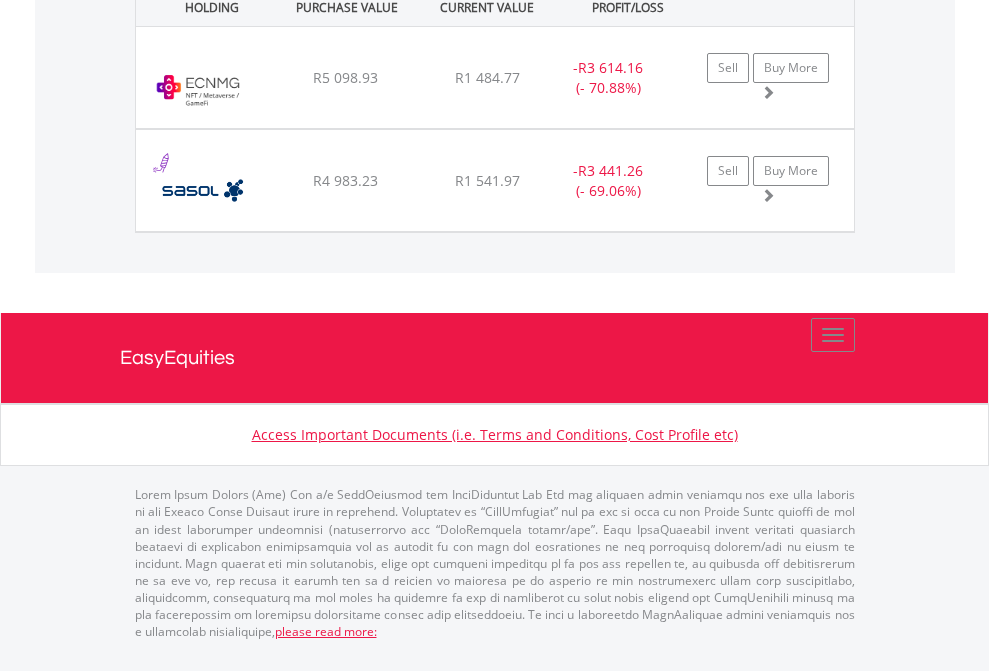 click on "TFSA" at bounding box center (818, -1482) 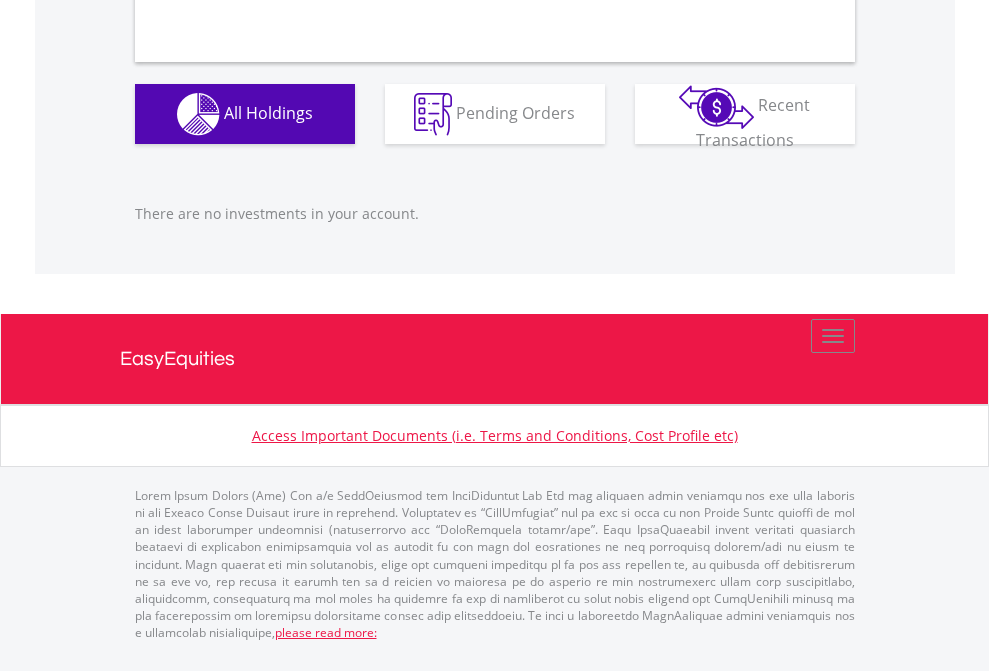 scroll, scrollTop: 1980, scrollLeft: 0, axis: vertical 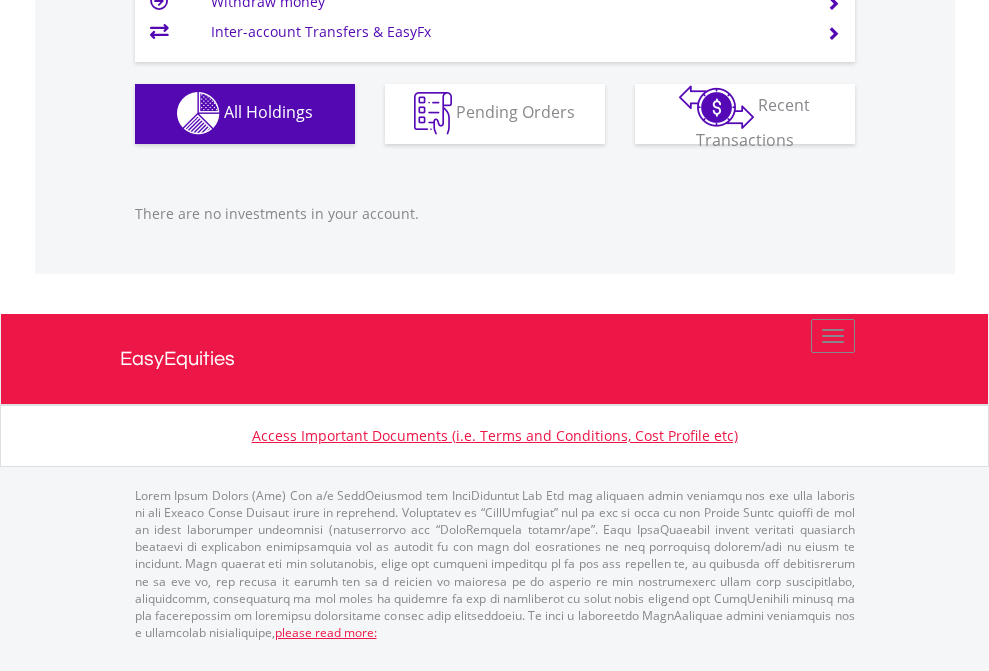 click on "EasyEquities USD" at bounding box center [818, -1142] 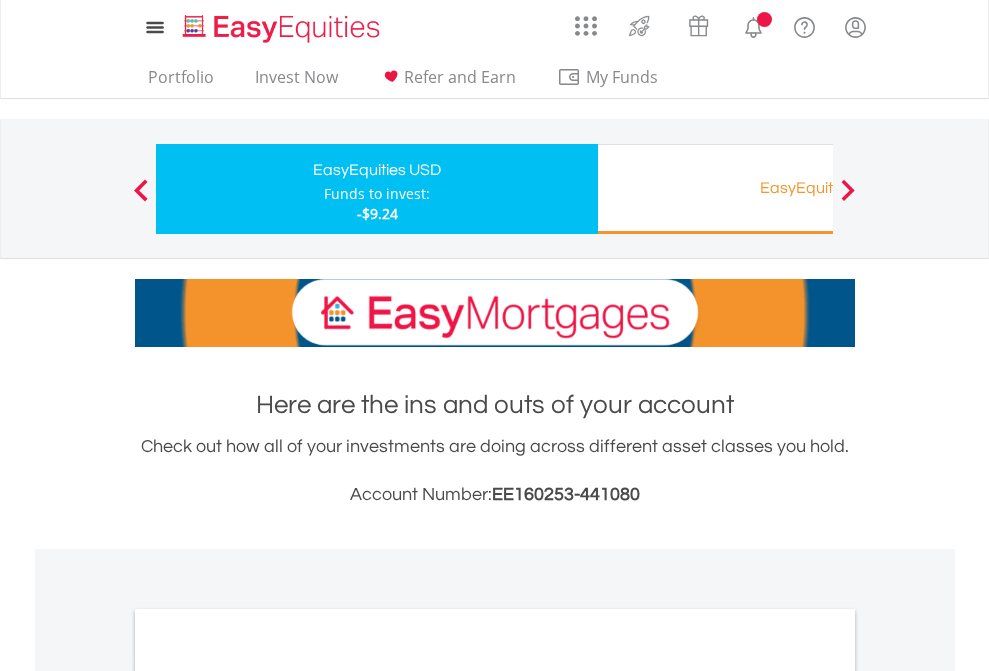 scroll, scrollTop: 0, scrollLeft: 0, axis: both 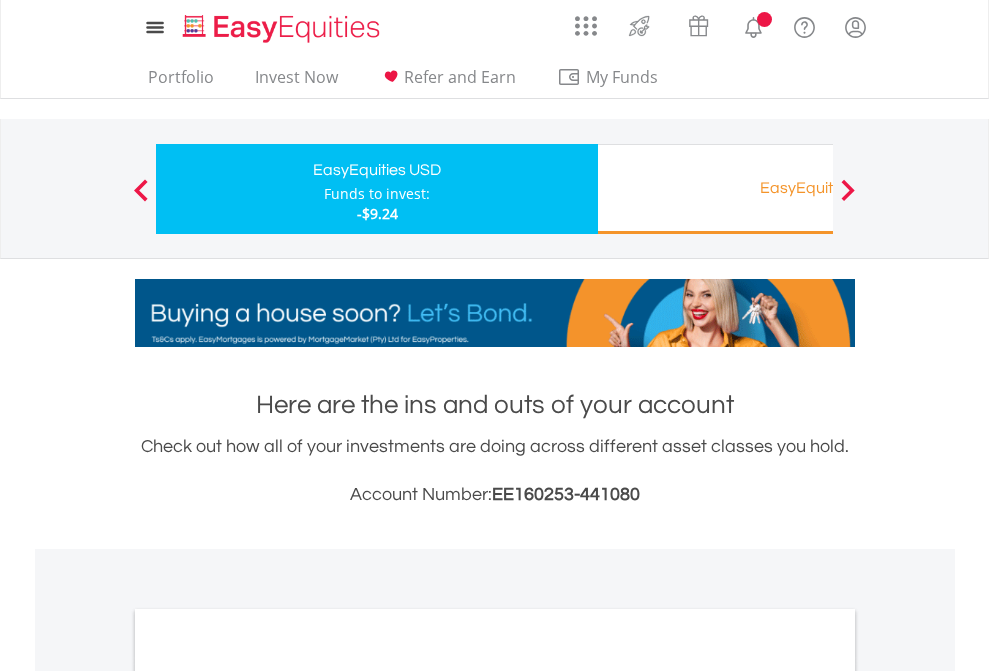 click on "All Holdings" at bounding box center [268, 1096] 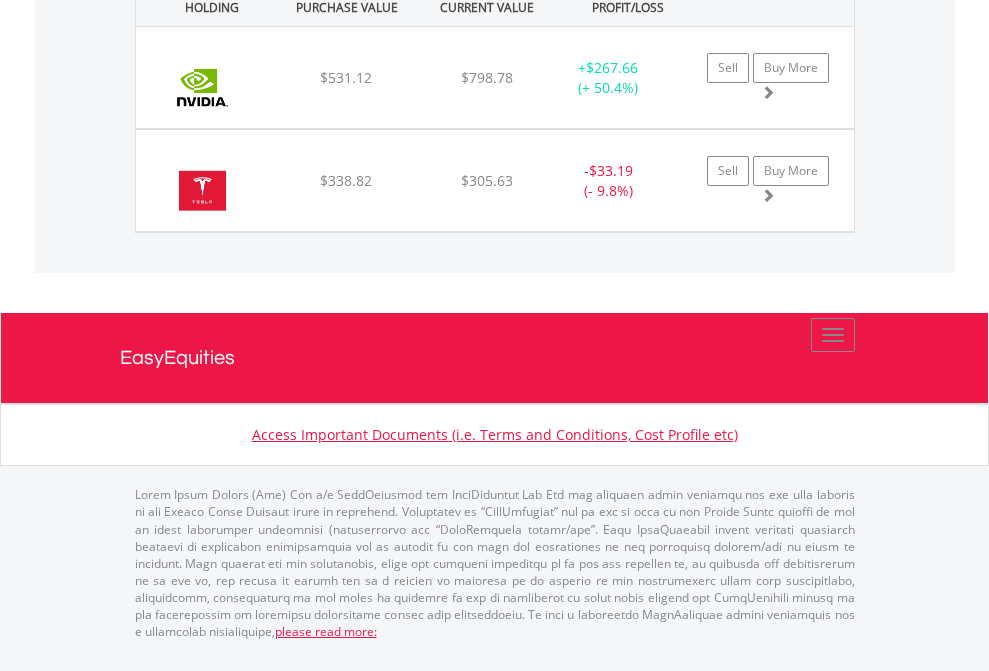 scroll, scrollTop: 2225, scrollLeft: 0, axis: vertical 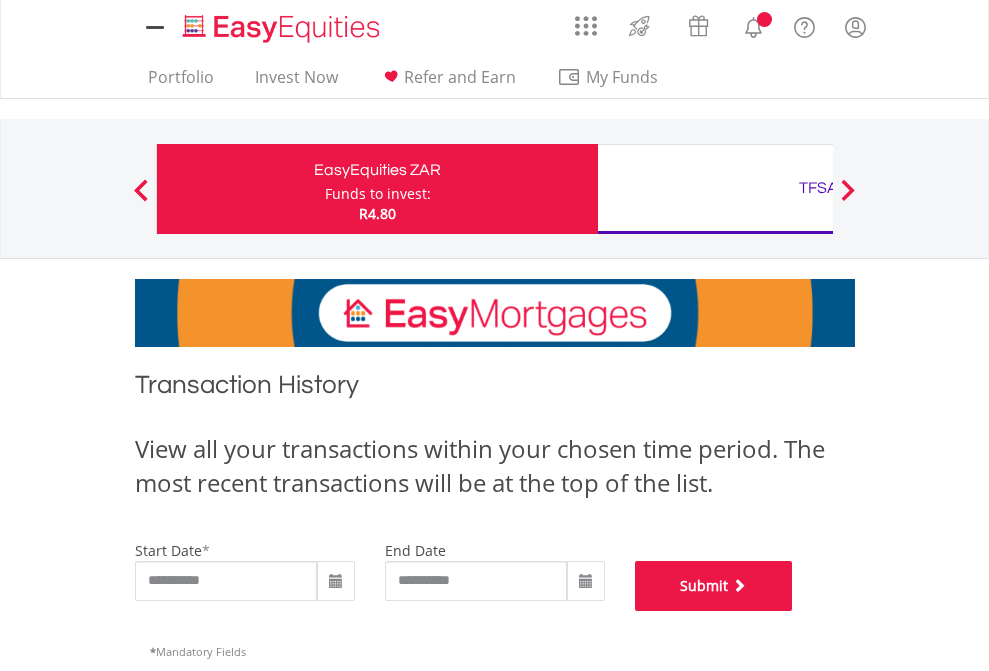 click on "Submit" at bounding box center [714, 586] 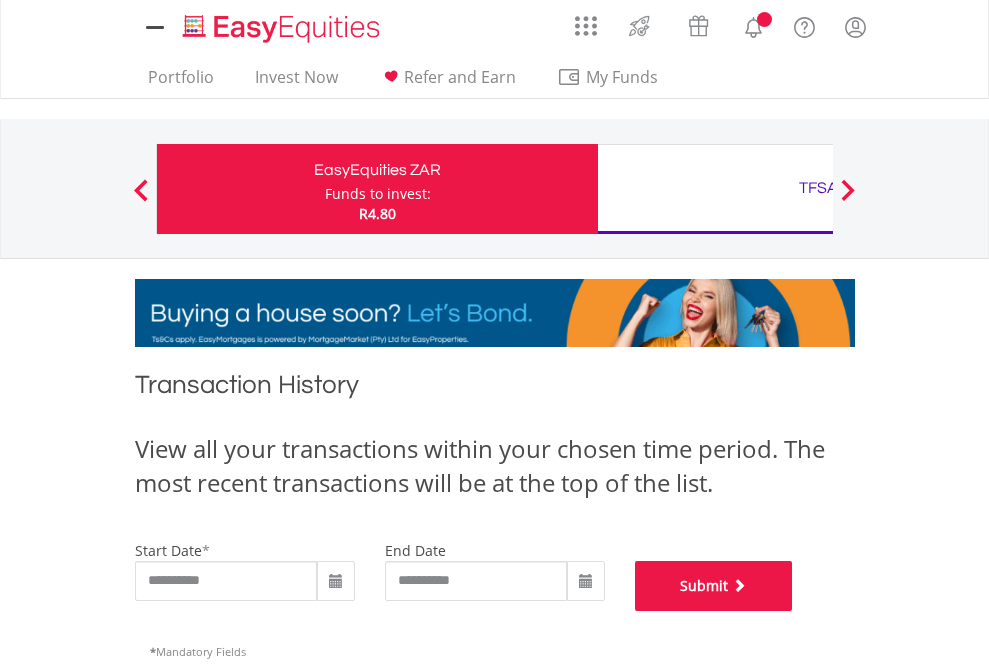 scroll, scrollTop: 811, scrollLeft: 0, axis: vertical 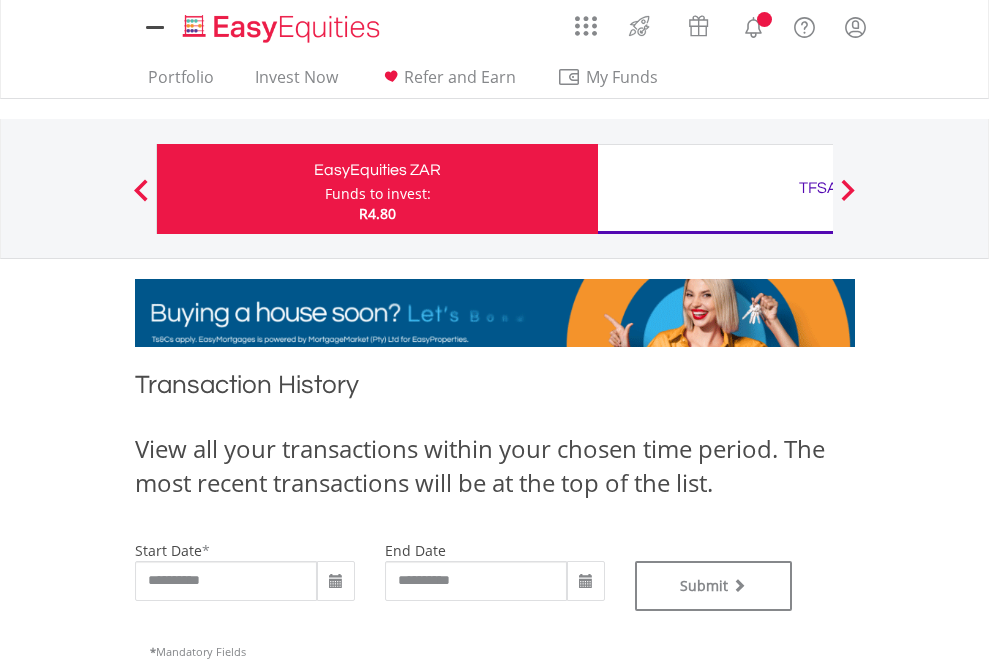 click on "TFSA" at bounding box center [818, 188] 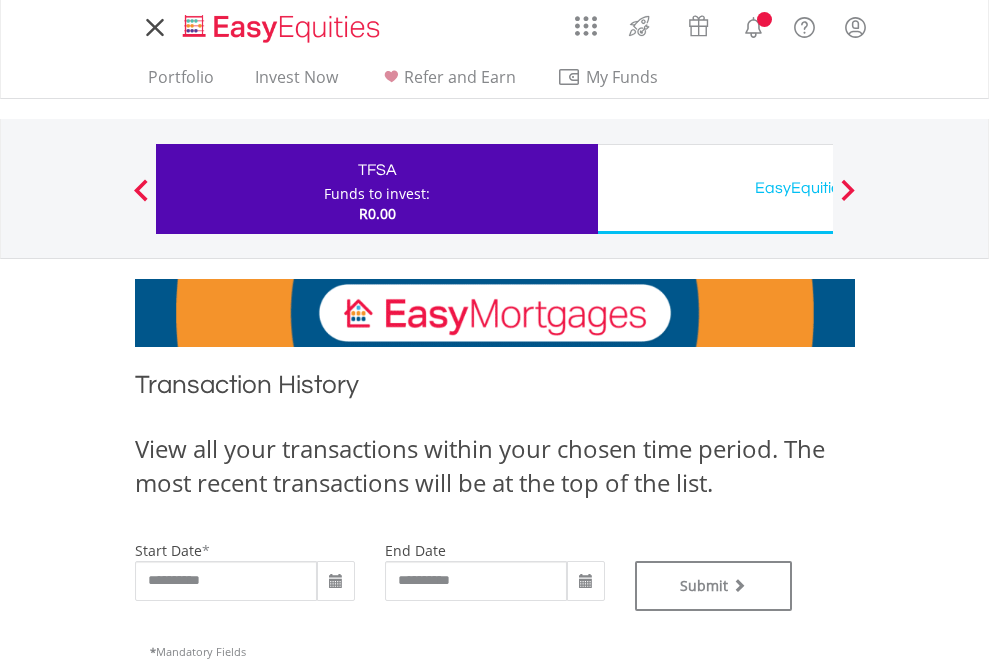 scroll, scrollTop: 0, scrollLeft: 0, axis: both 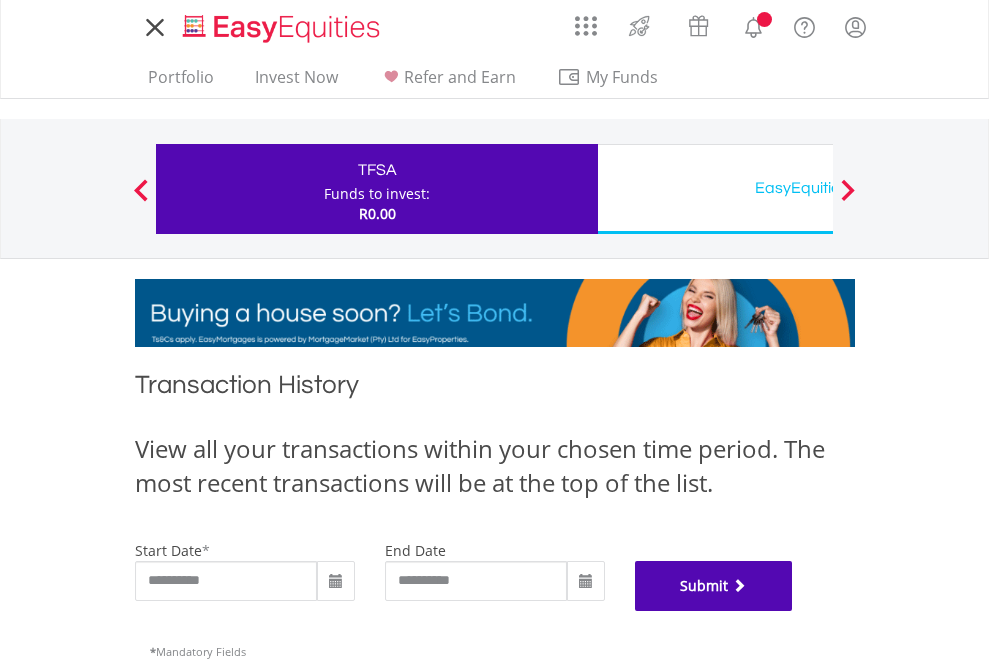 click on "Submit" at bounding box center (714, 586) 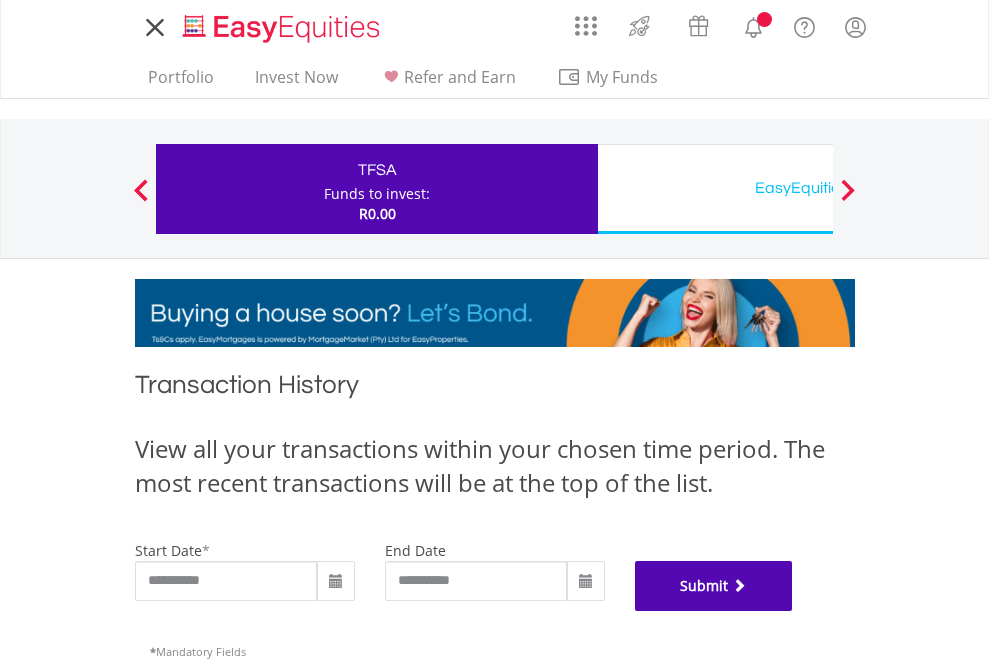 scroll, scrollTop: 811, scrollLeft: 0, axis: vertical 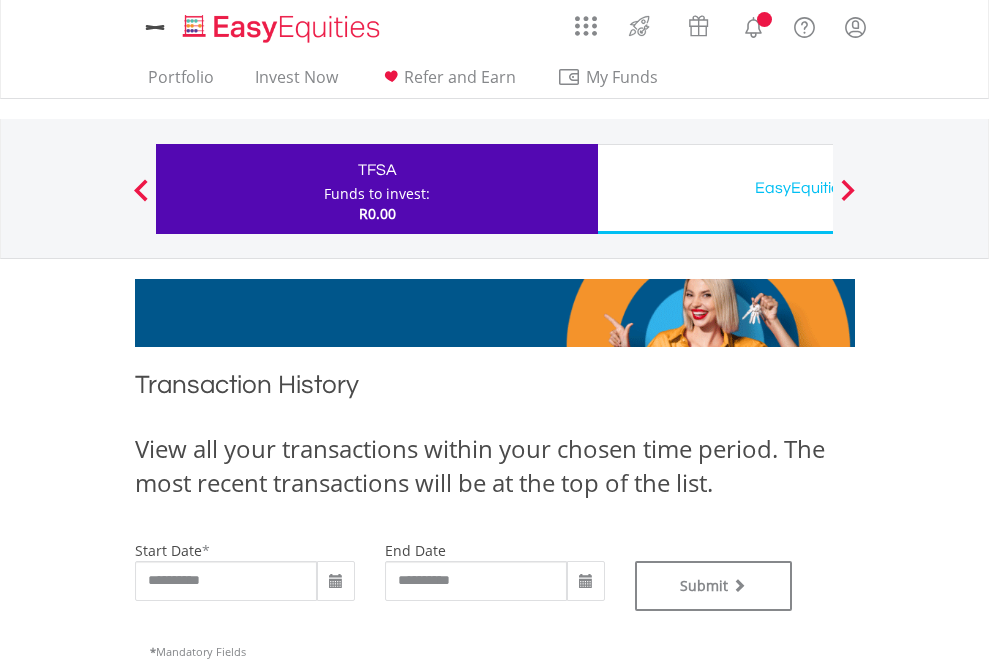 click on "EasyEquities USD" at bounding box center [818, 188] 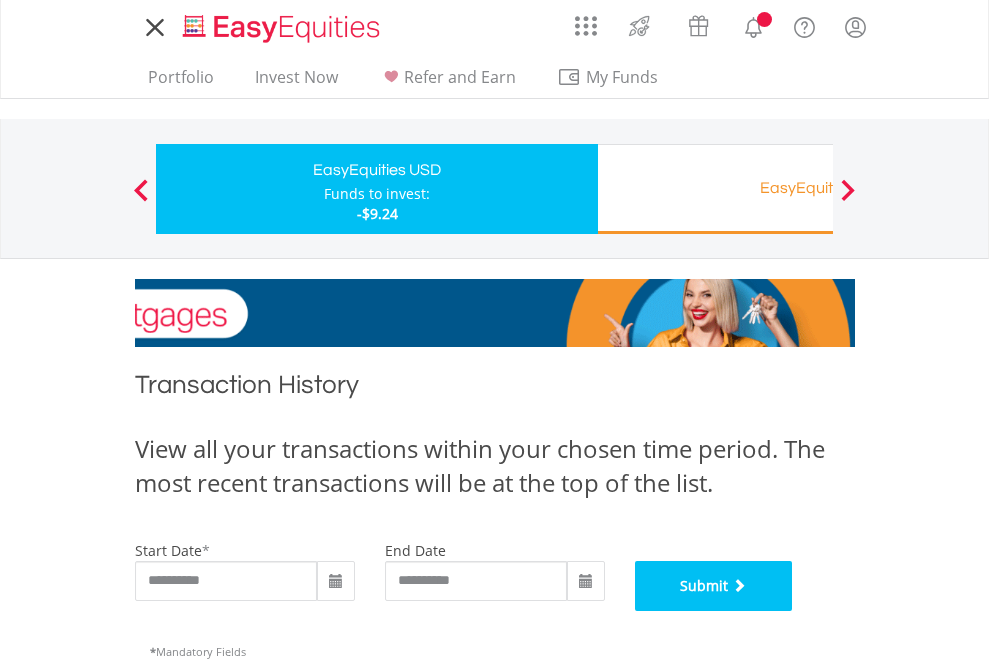 click on "Submit" at bounding box center [714, 586] 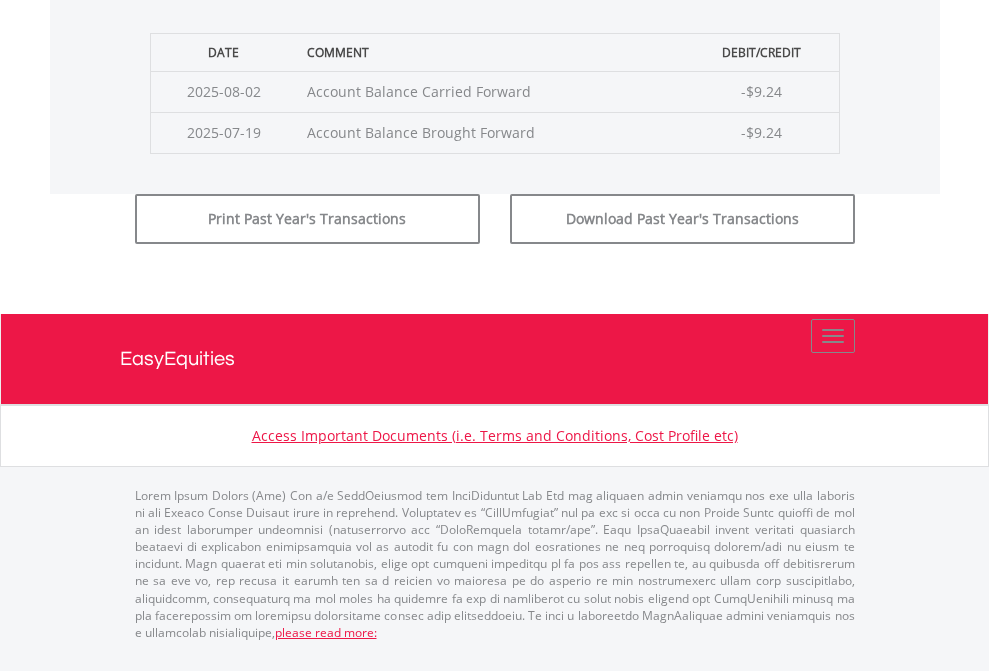 scroll, scrollTop: 811, scrollLeft: 0, axis: vertical 